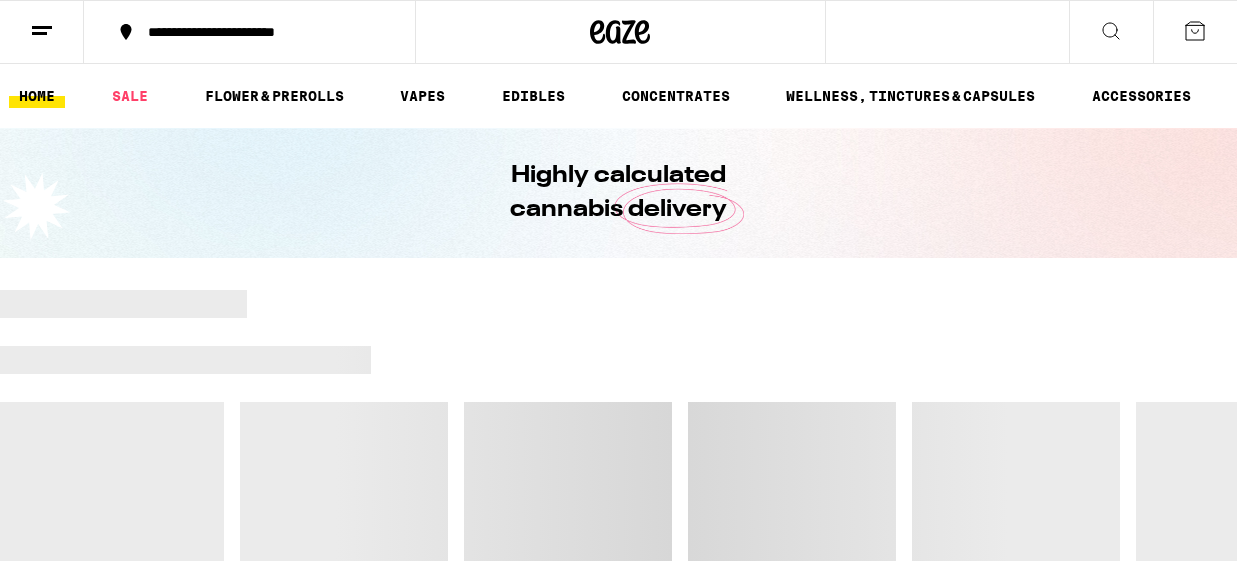 scroll, scrollTop: 0, scrollLeft: 0, axis: both 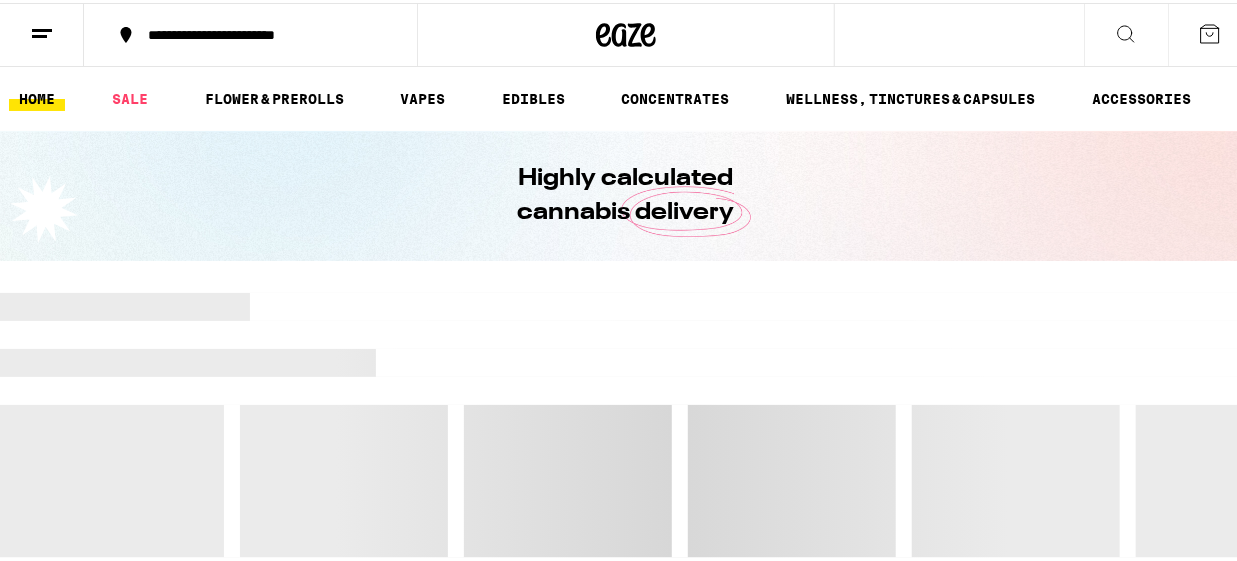 click on "**********" at bounding box center [250, 32] 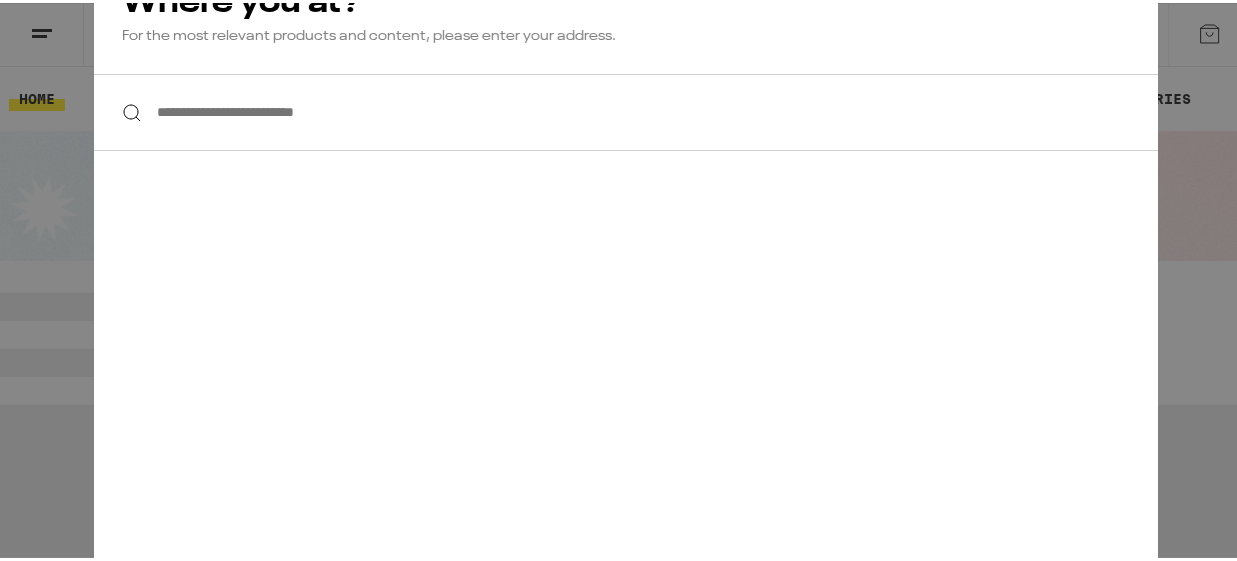 click on "**********" at bounding box center [626, 109] 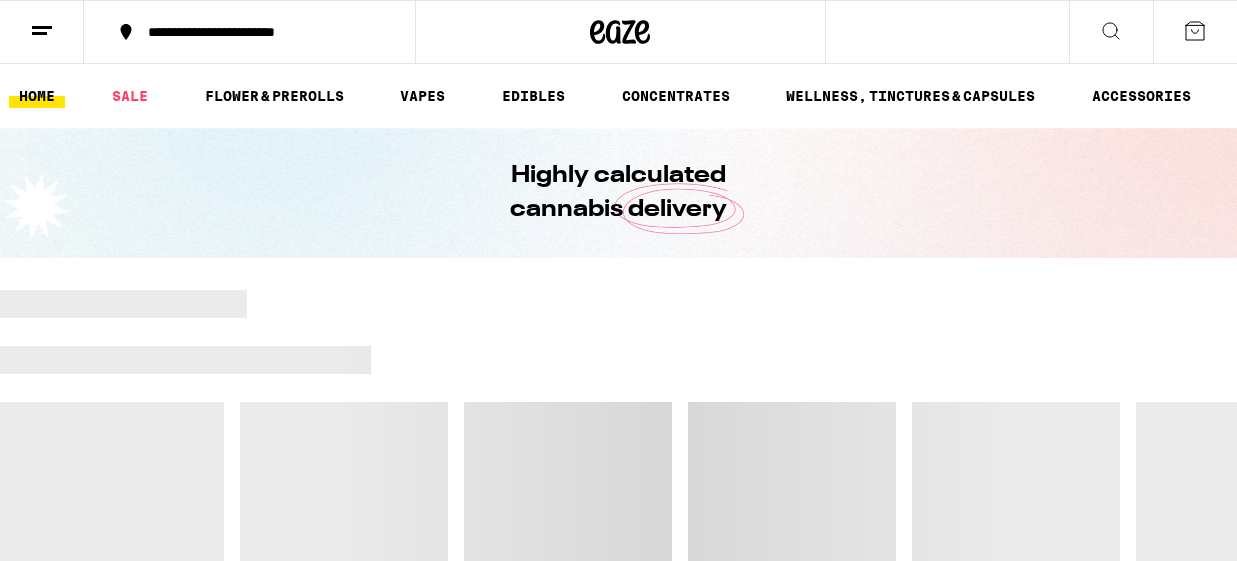 scroll, scrollTop: 0, scrollLeft: 0, axis: both 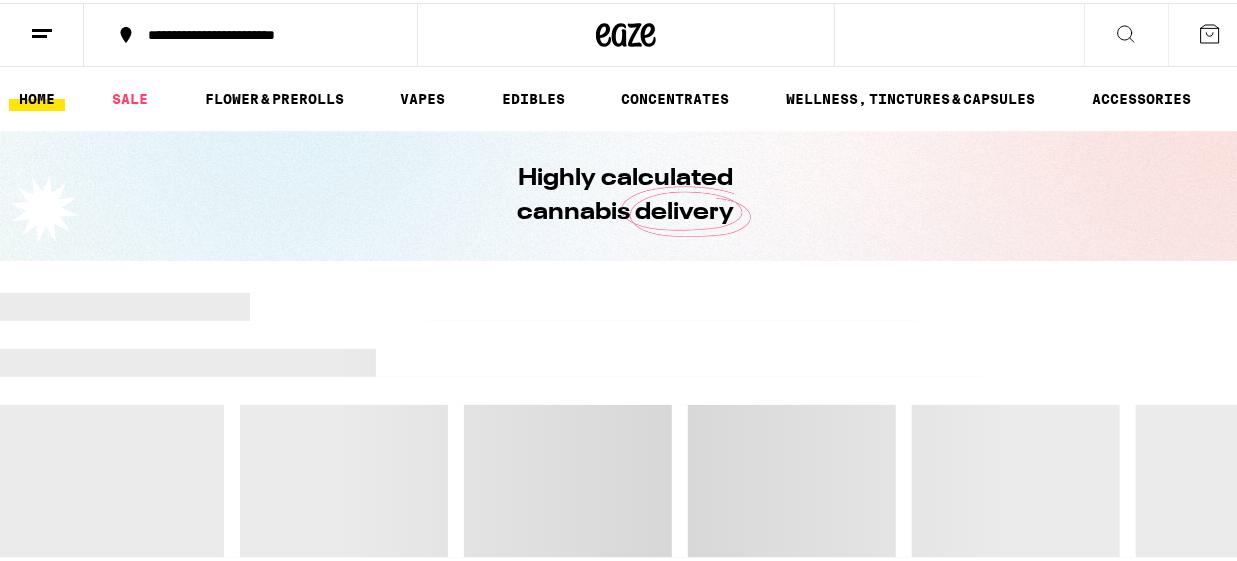 click on "**********" at bounding box center [261, 32] 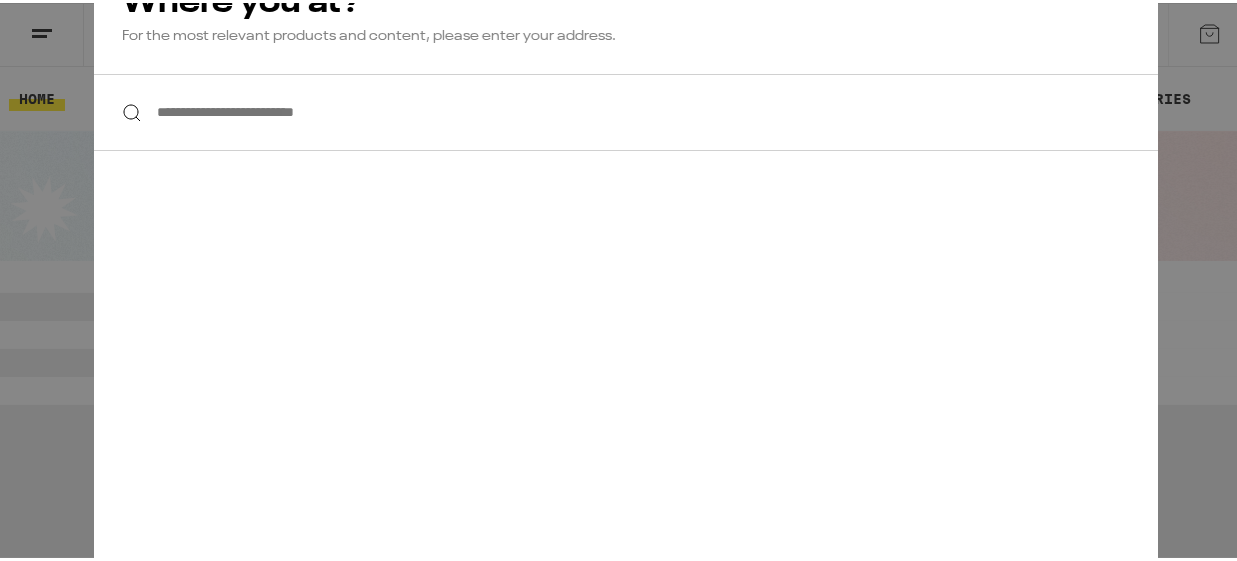 click on "**********" at bounding box center [626, 109] 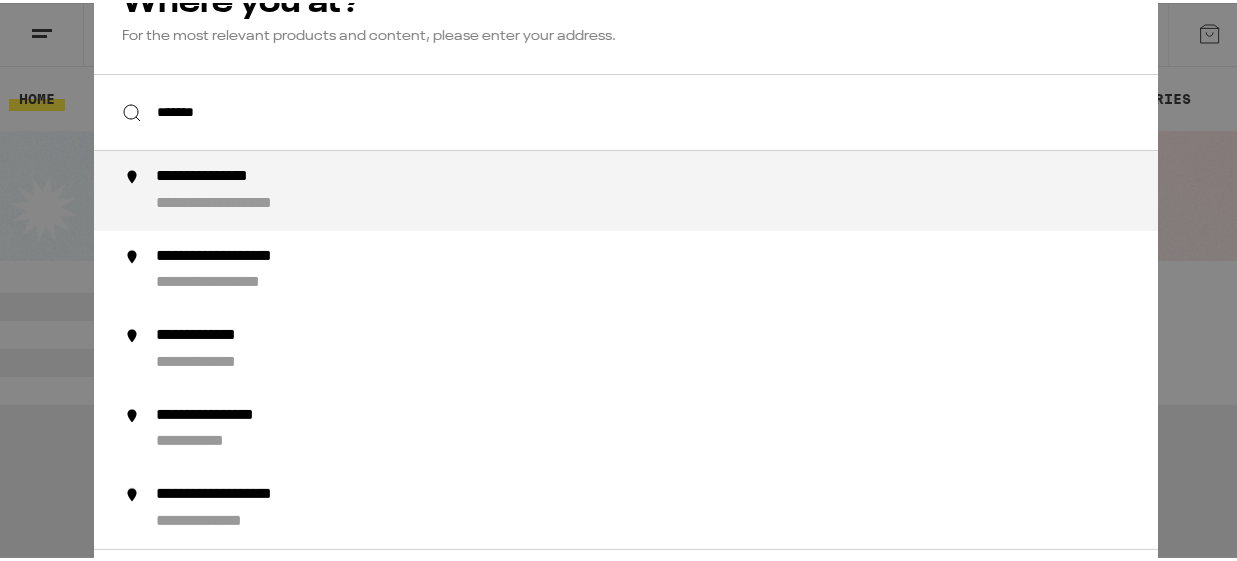 click on "**********" at bounding box center [666, 188] 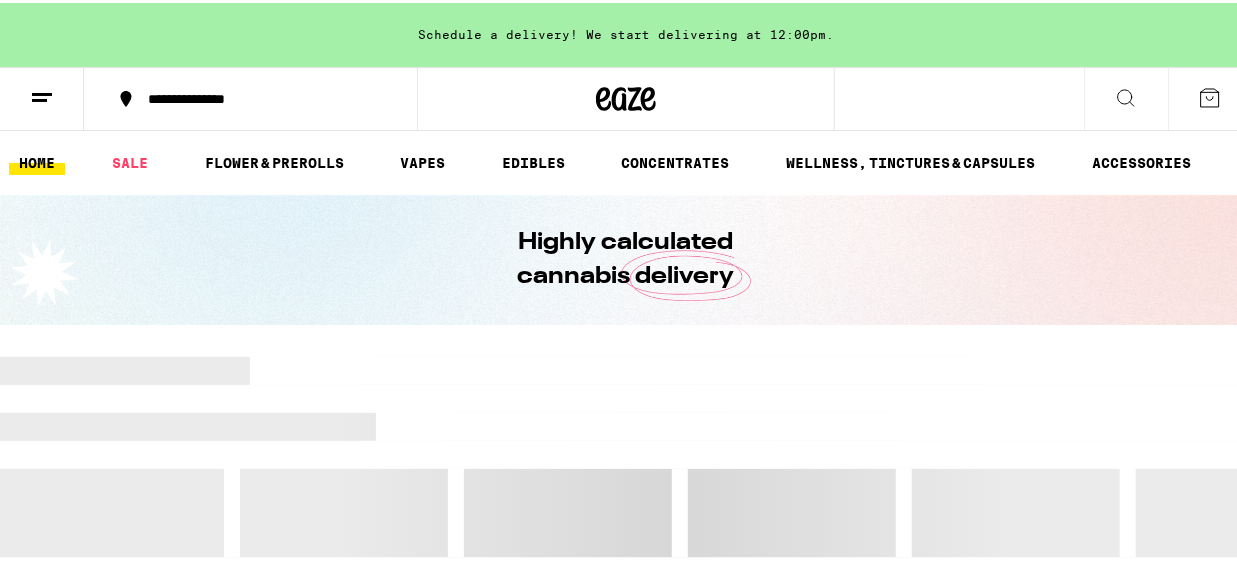 scroll, scrollTop: 0, scrollLeft: 0, axis: both 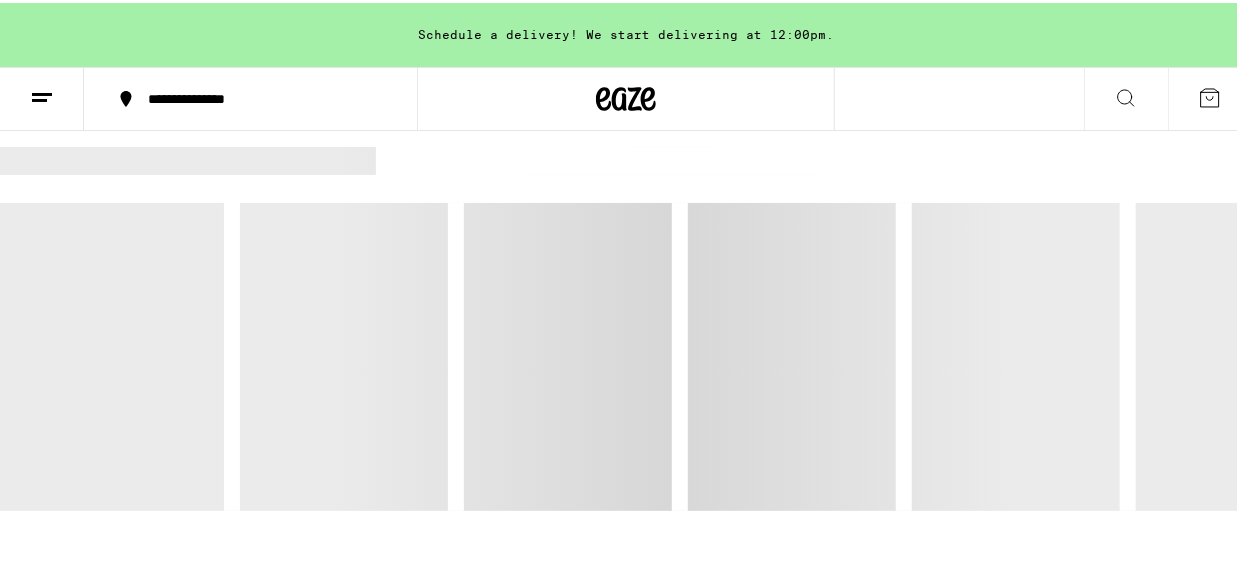click at bounding box center (626, 298) 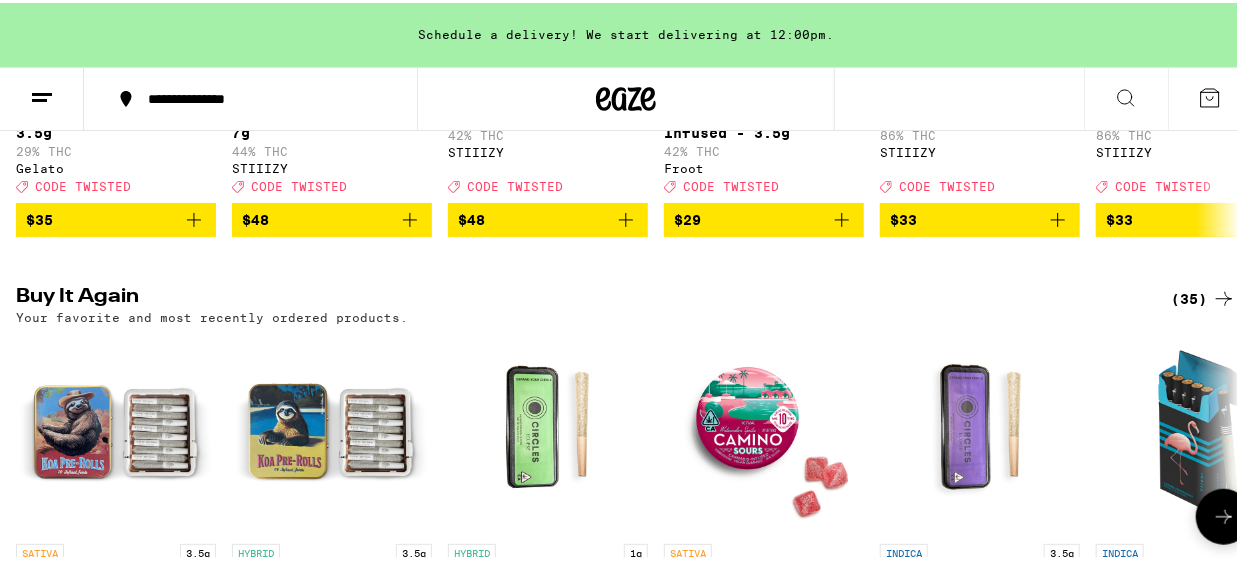 scroll, scrollTop: 266, scrollLeft: 0, axis: vertical 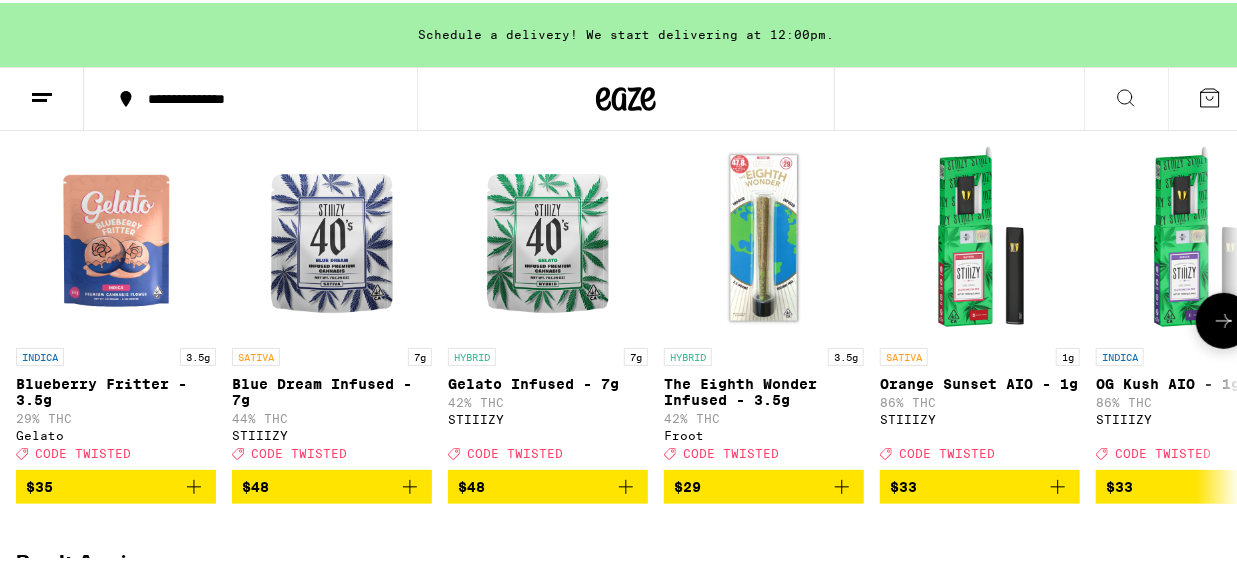 click 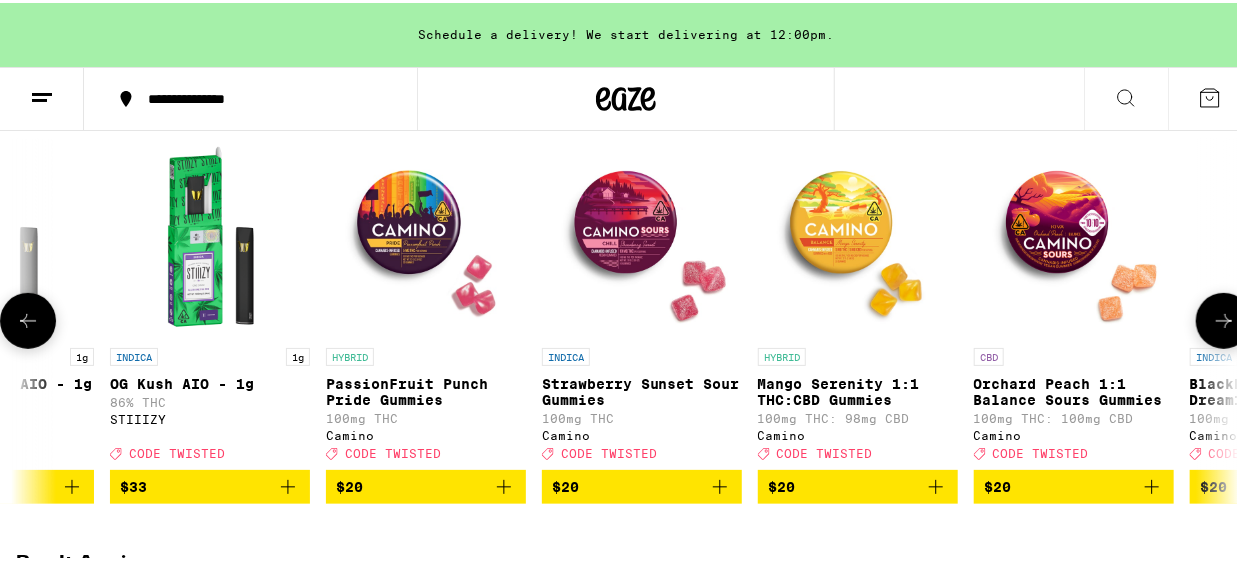 click 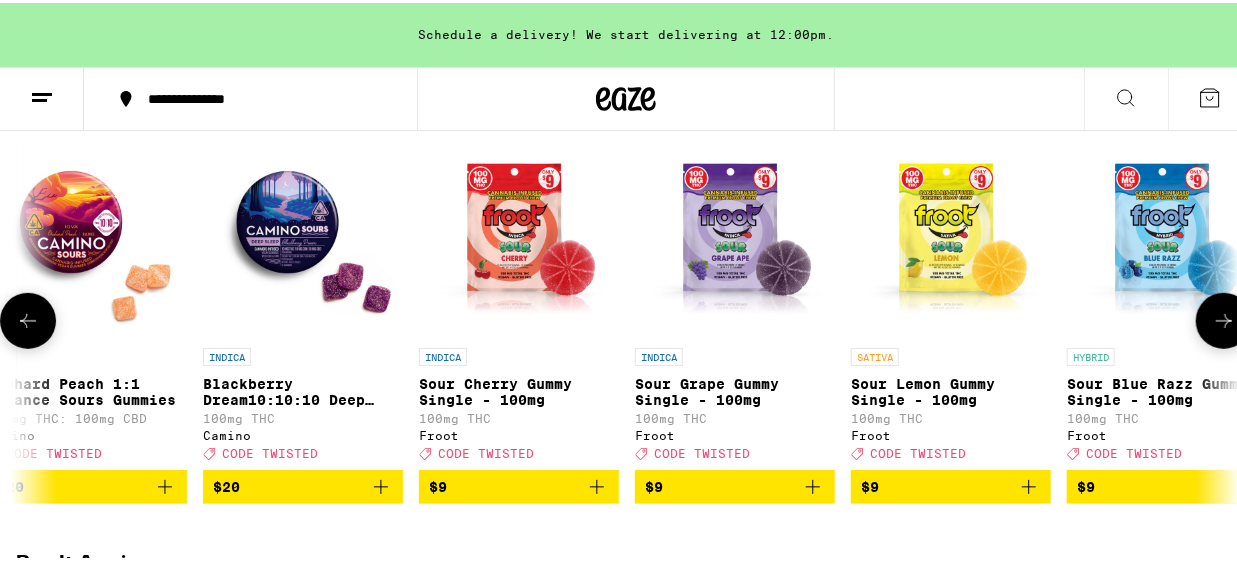 click 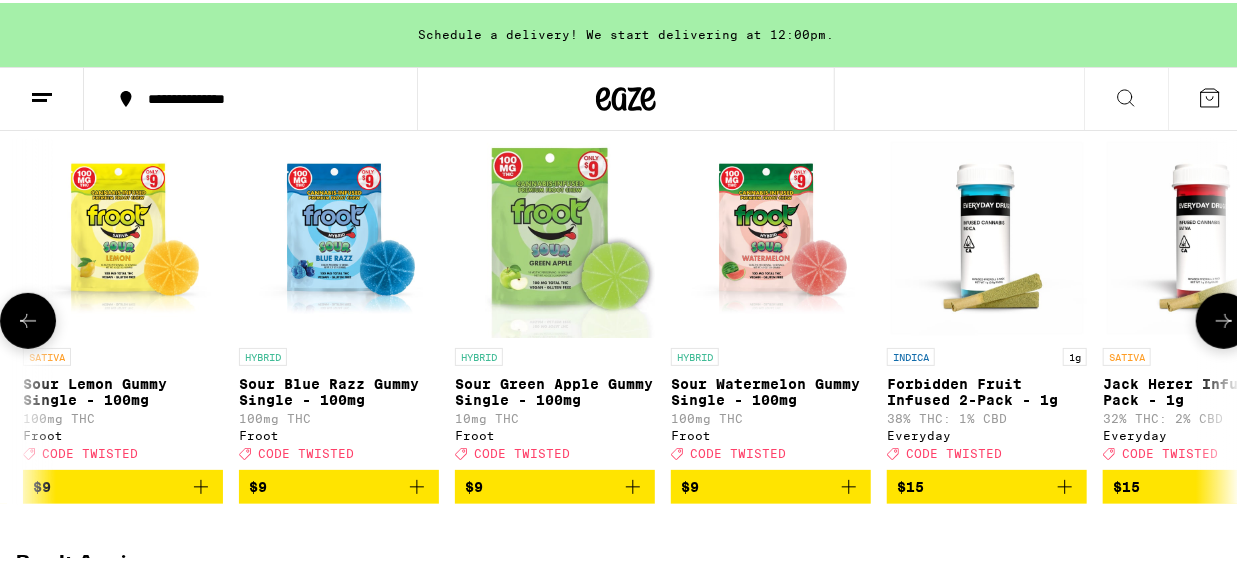 scroll, scrollTop: 0, scrollLeft: 2960, axis: horizontal 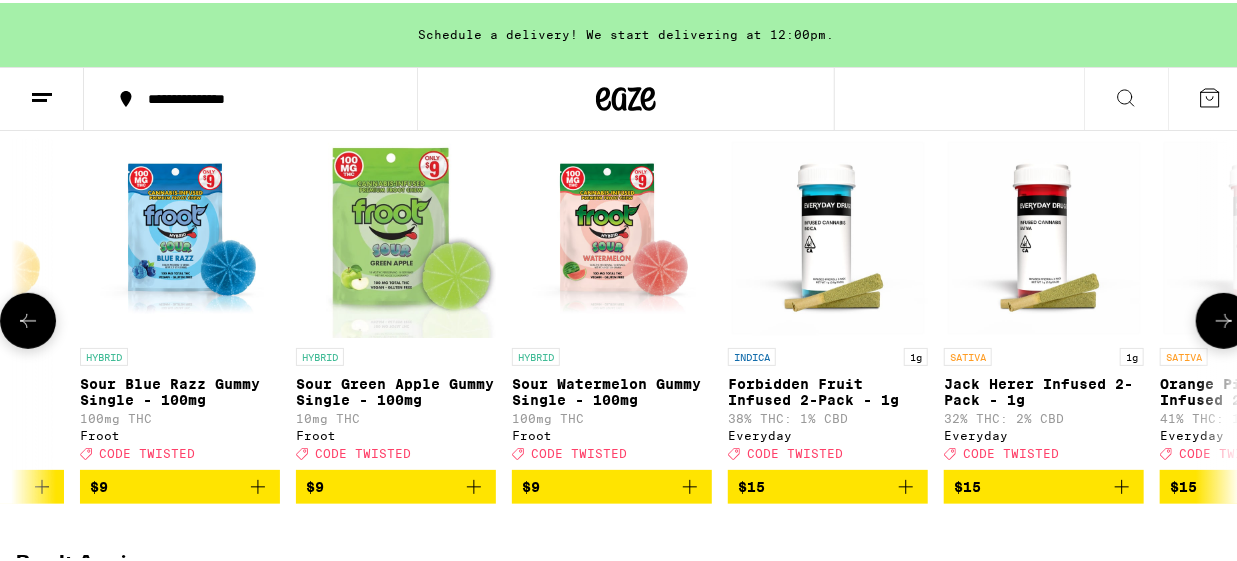click 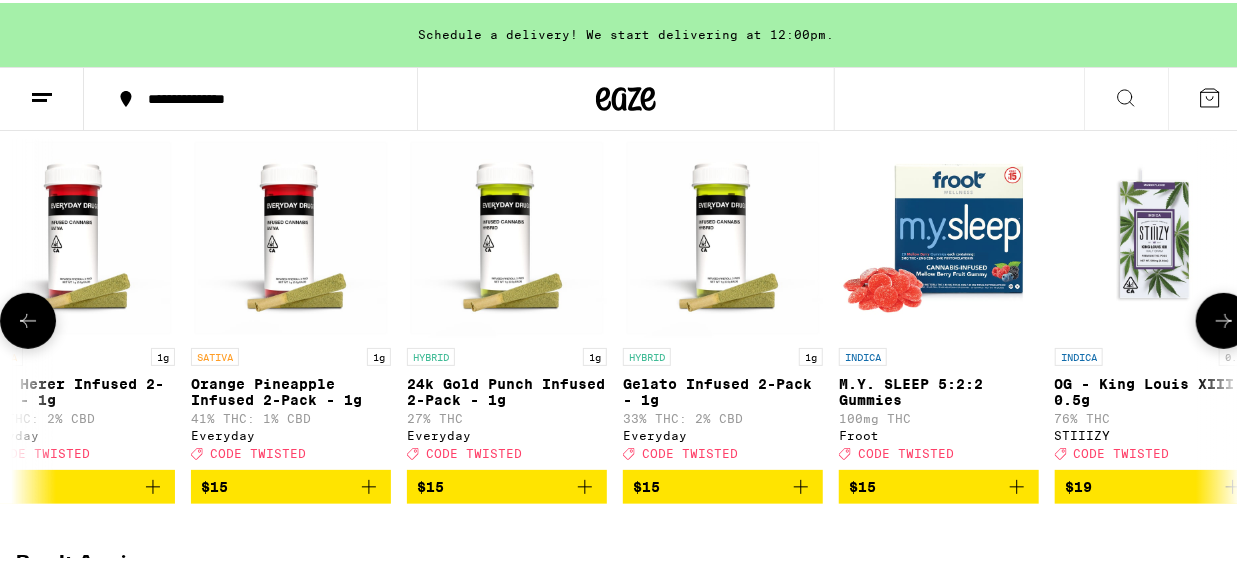 scroll, scrollTop: 0, scrollLeft: 3947, axis: horizontal 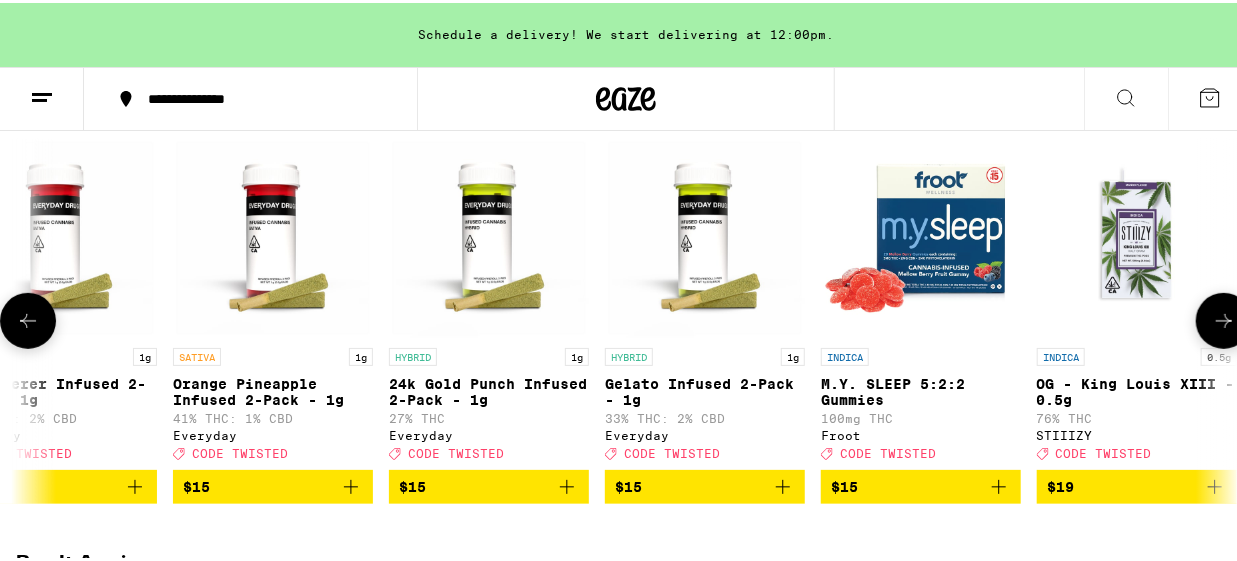 click 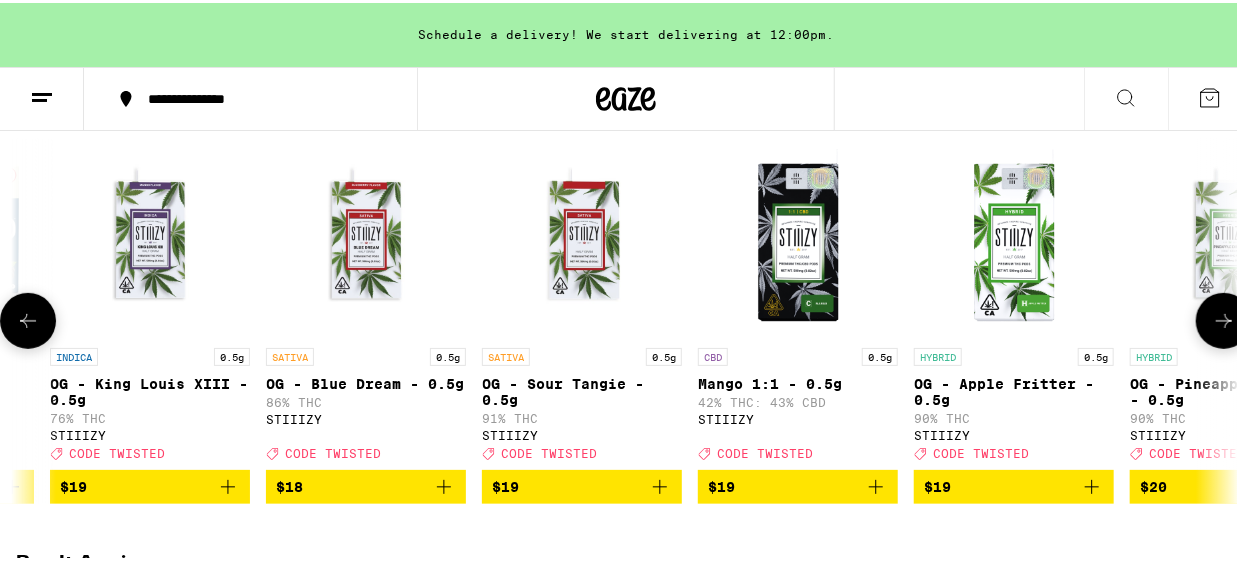 click 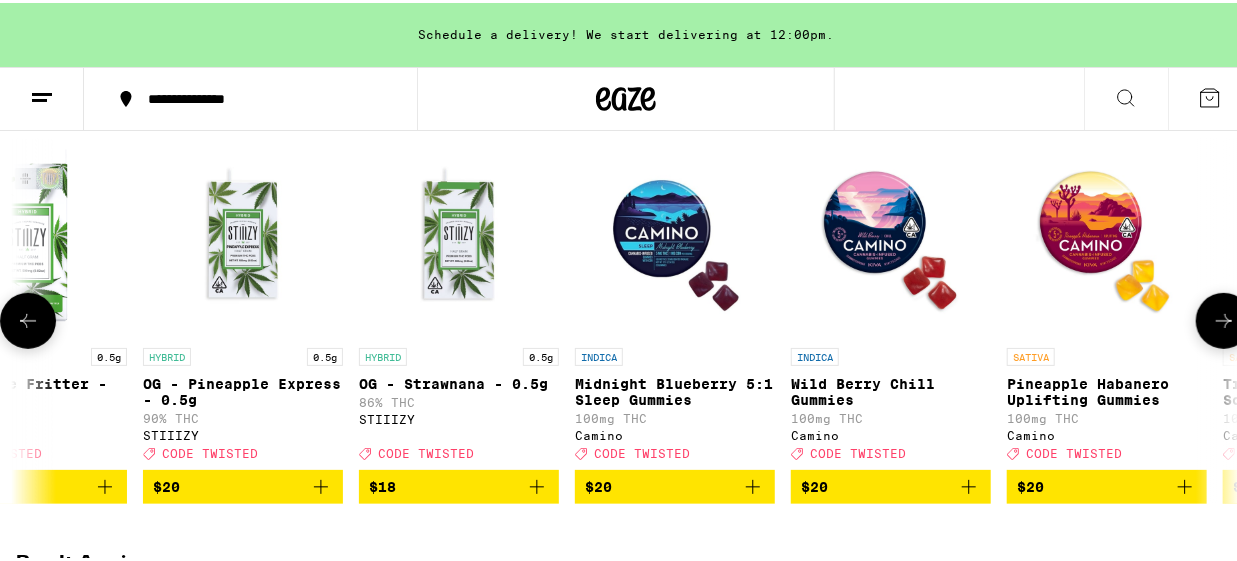 click 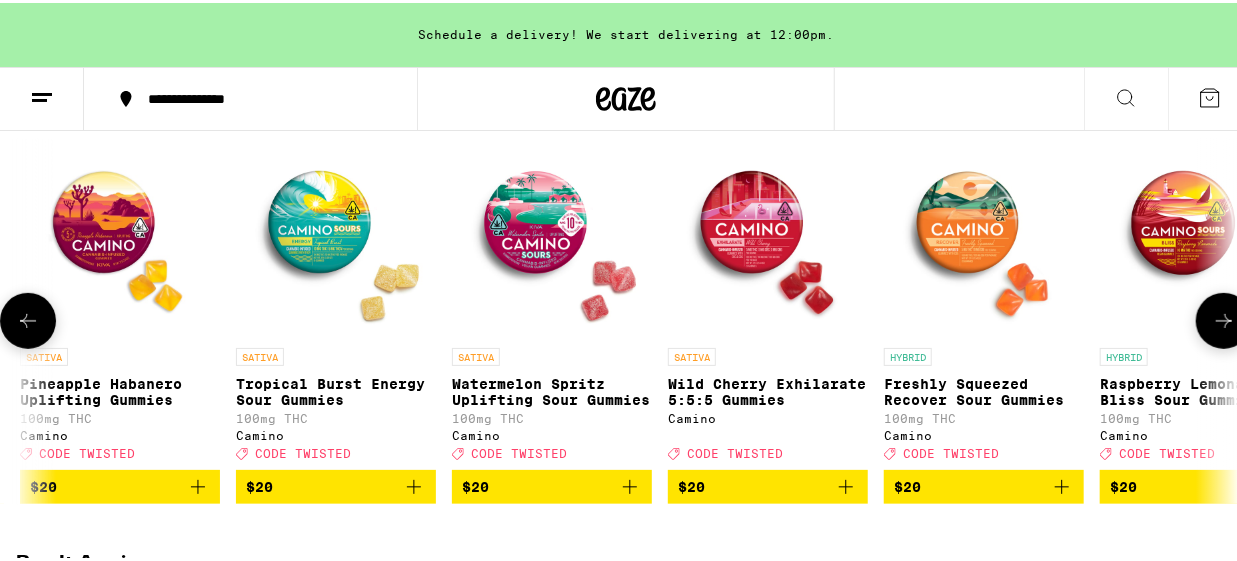 click 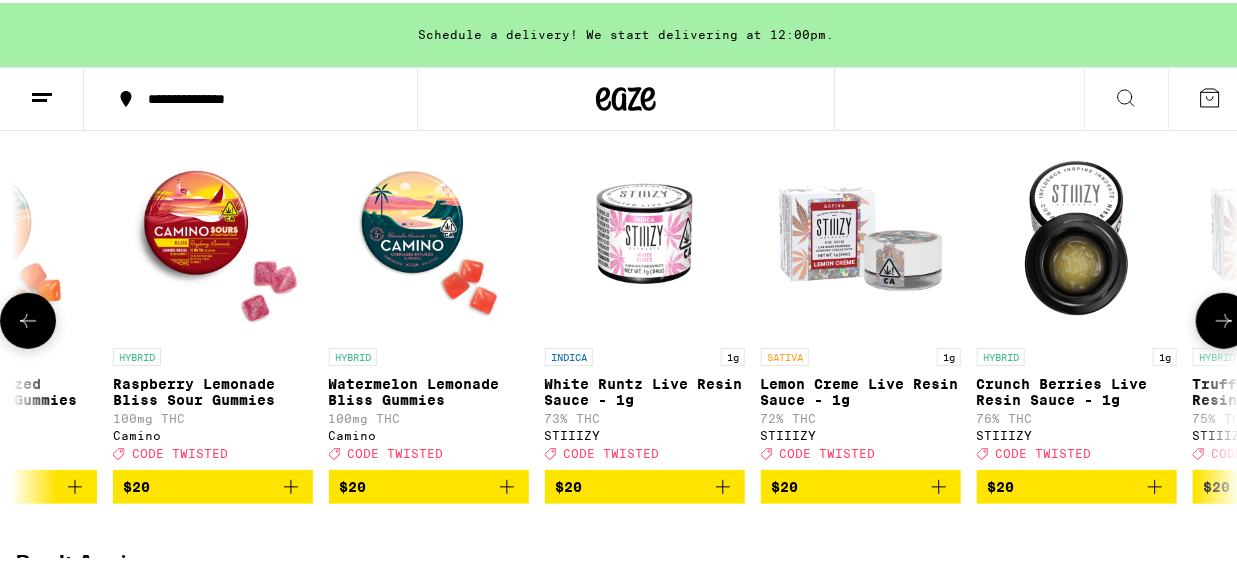 click 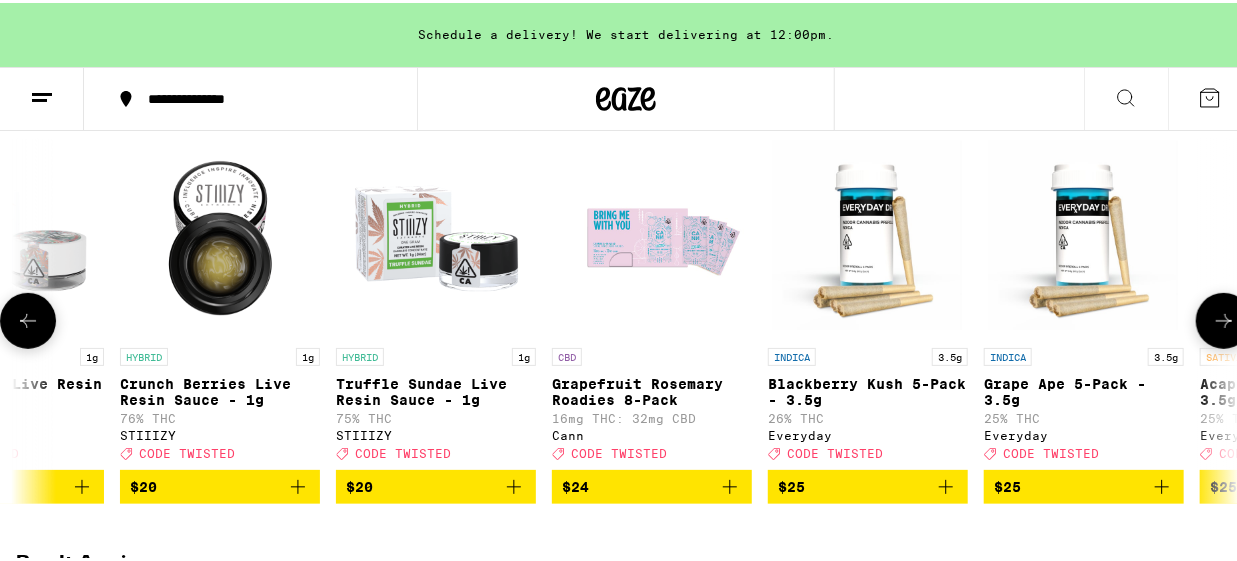 scroll, scrollTop: 0, scrollLeft: 8881, axis: horizontal 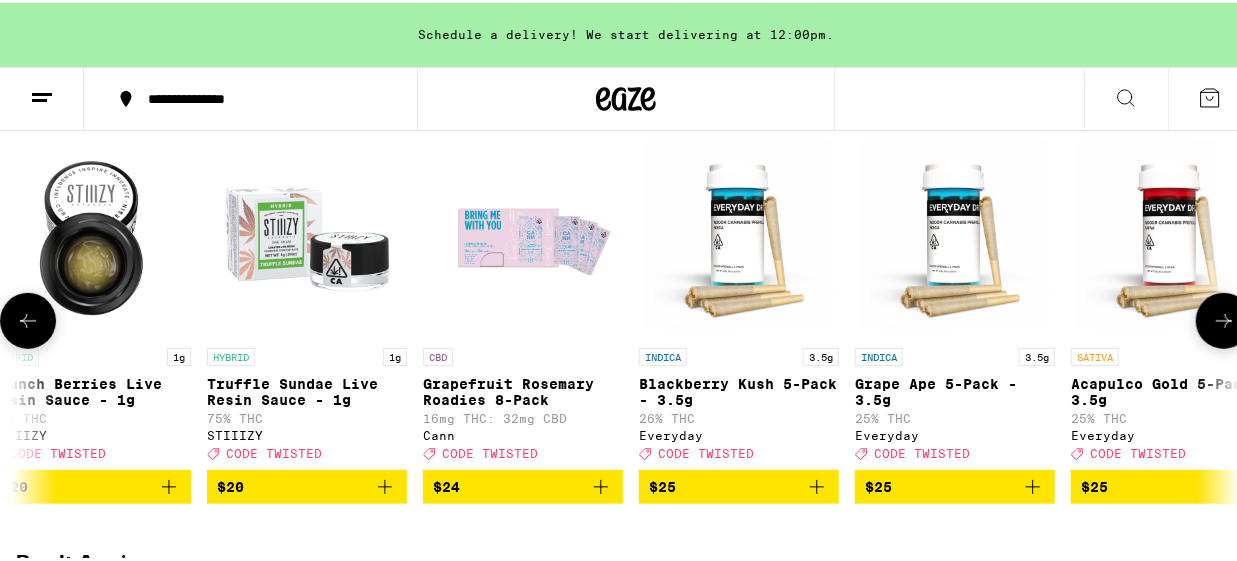 click on "$25" at bounding box center (1171, 484) 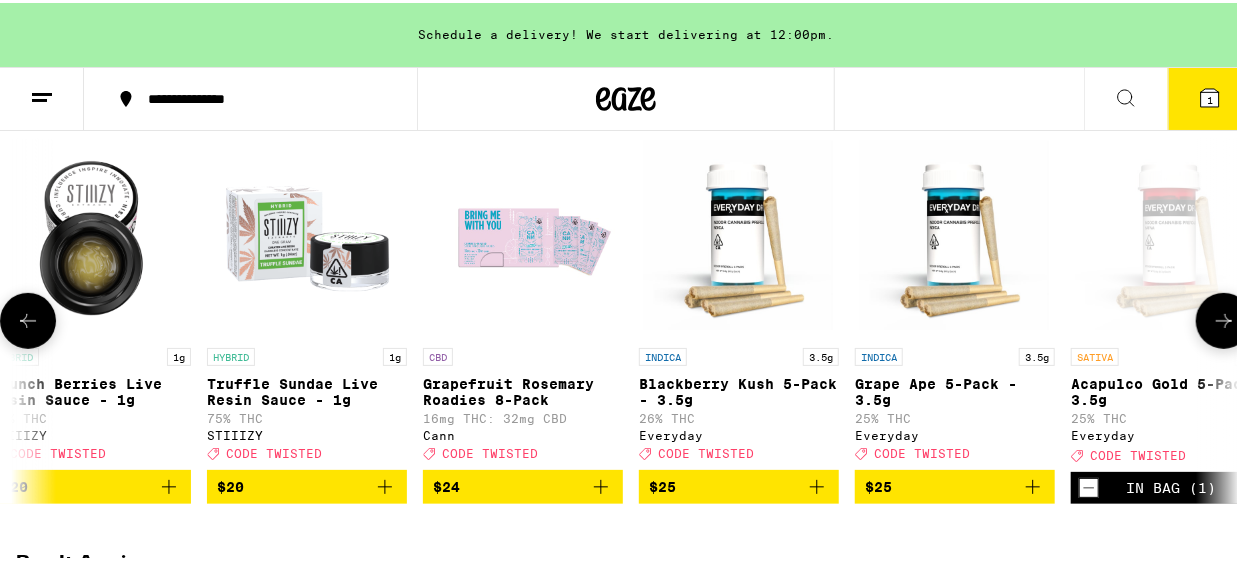 click 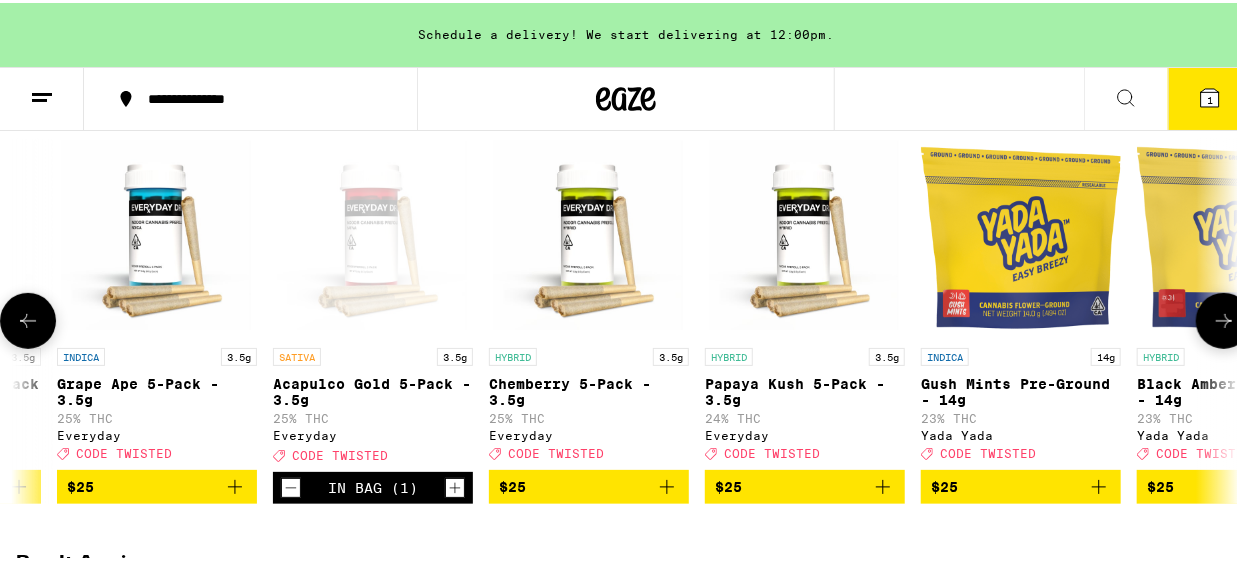 scroll, scrollTop: 0, scrollLeft: 9868, axis: horizontal 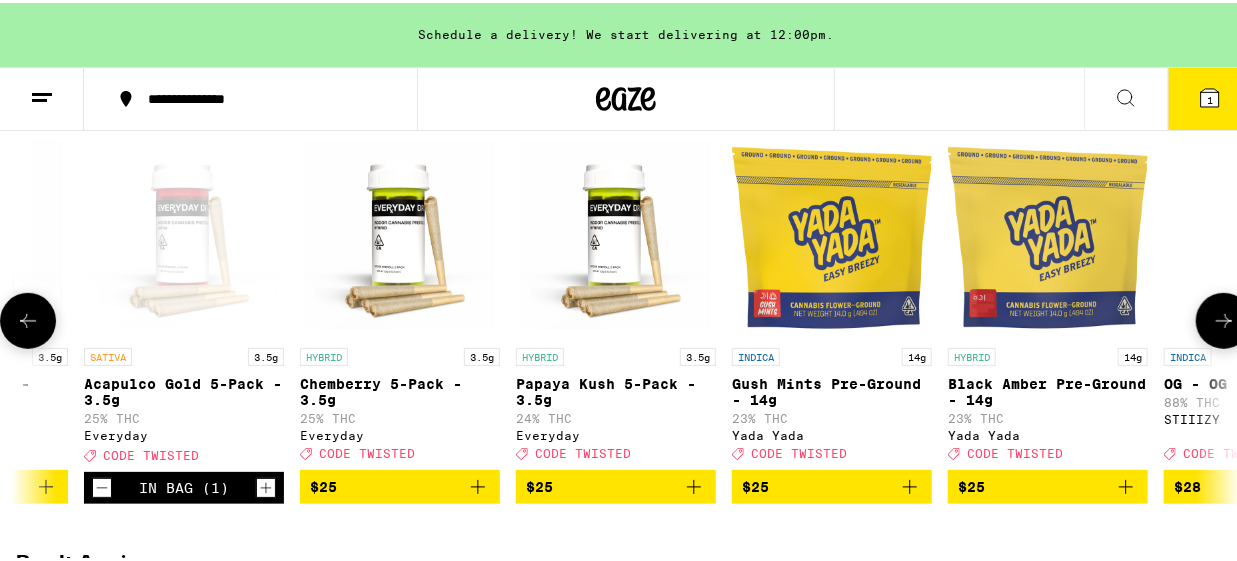 click 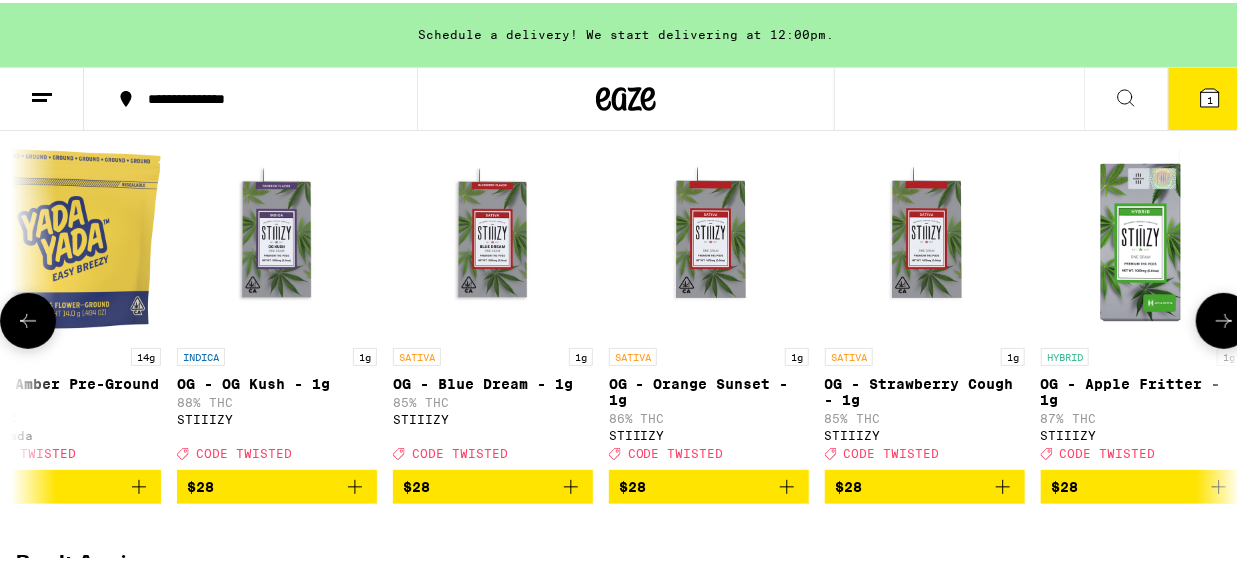 click 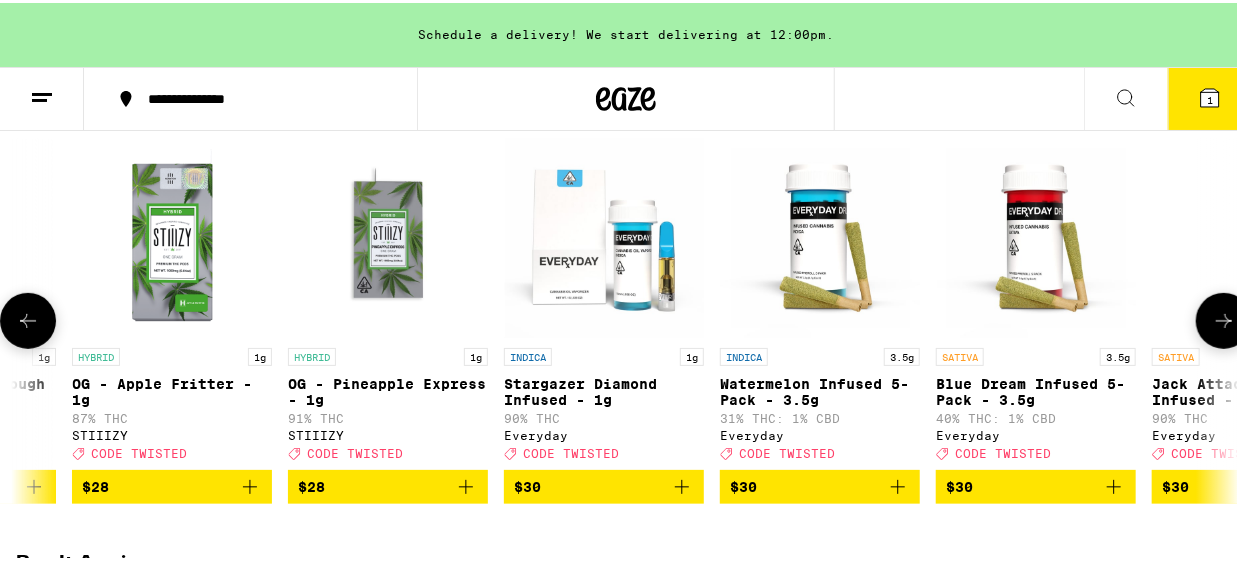 scroll, scrollTop: 0, scrollLeft: 11842, axis: horizontal 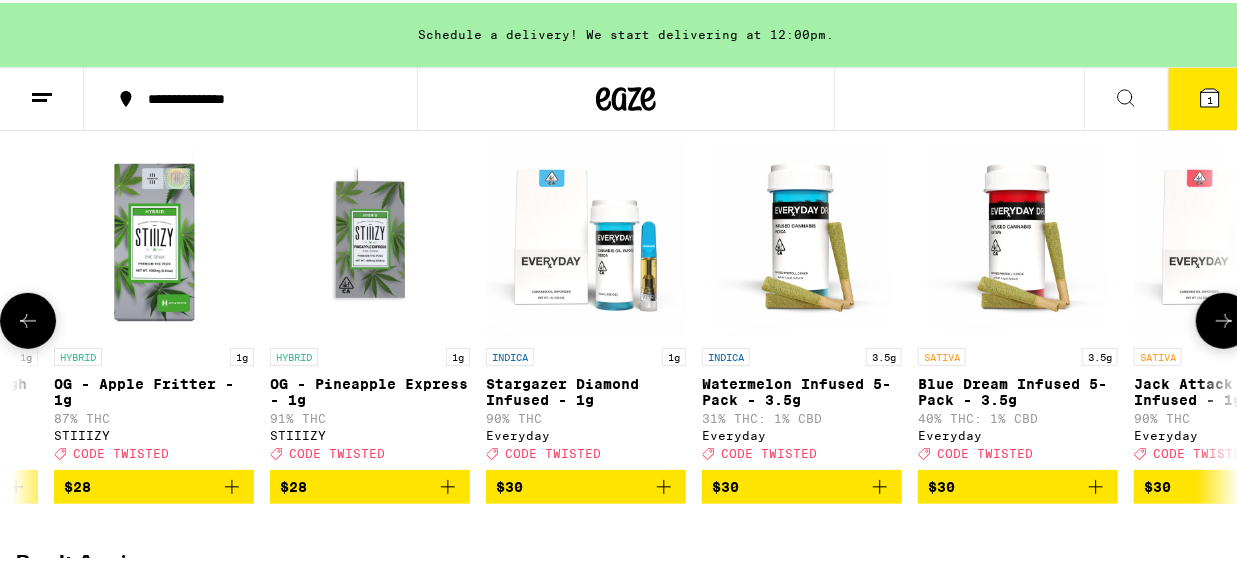 click 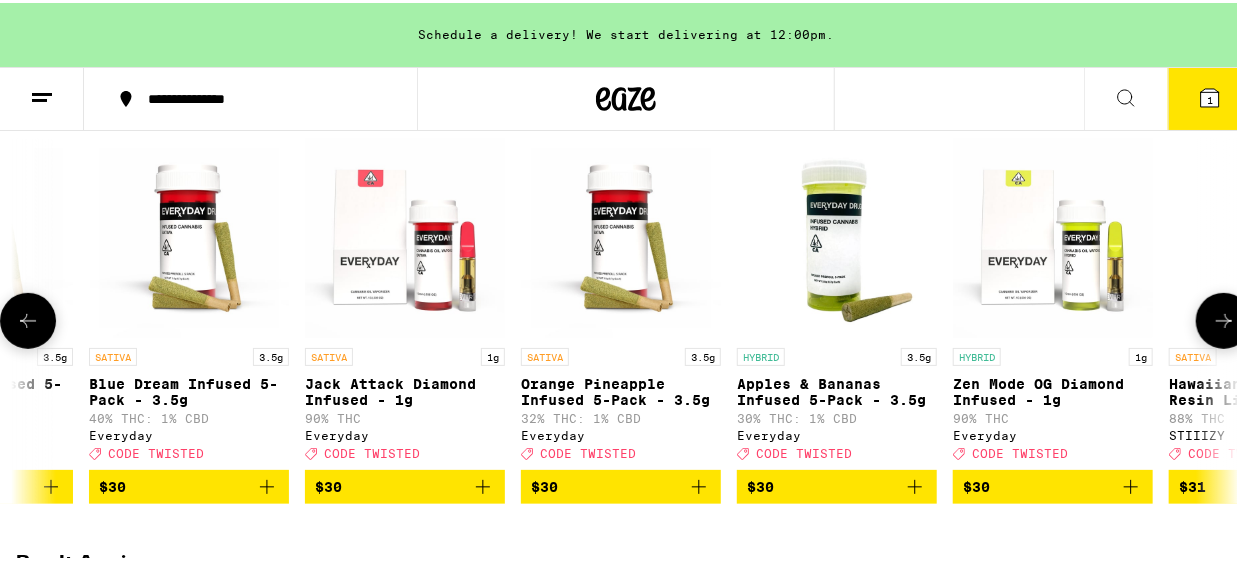 scroll, scrollTop: 0, scrollLeft: 12829, axis: horizontal 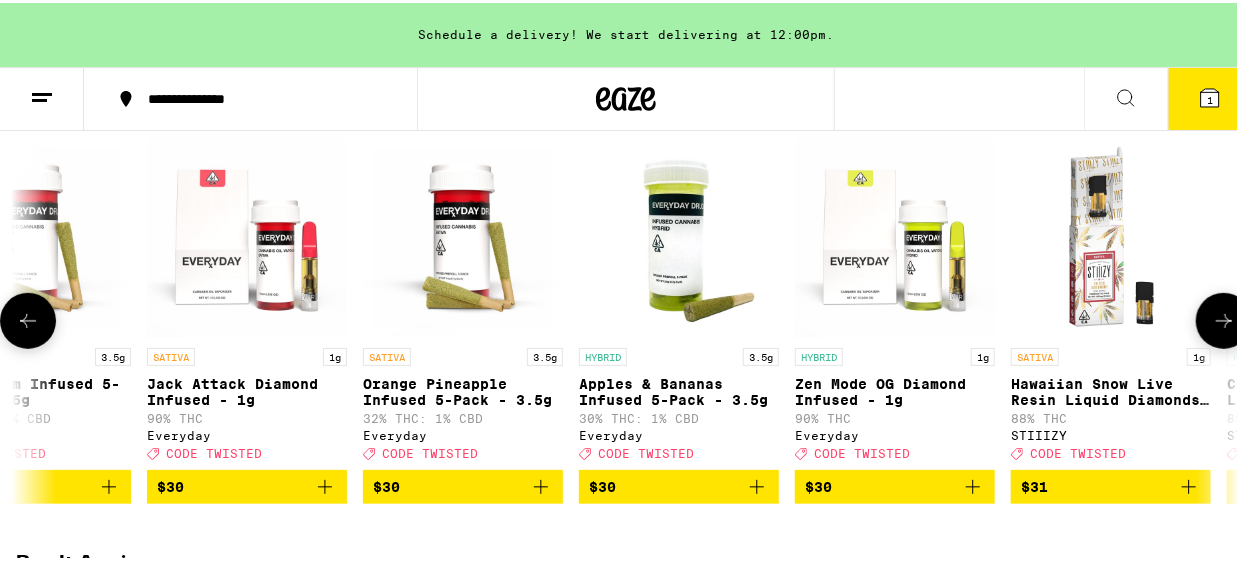 click at bounding box center (1224, 318) 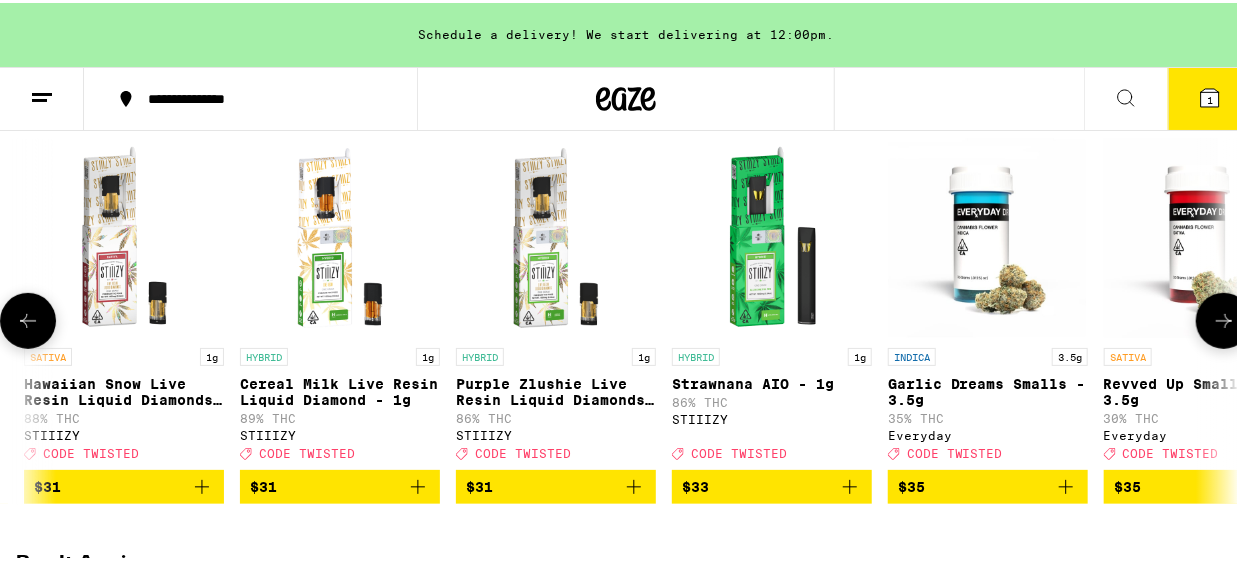 click at bounding box center [1224, 318] 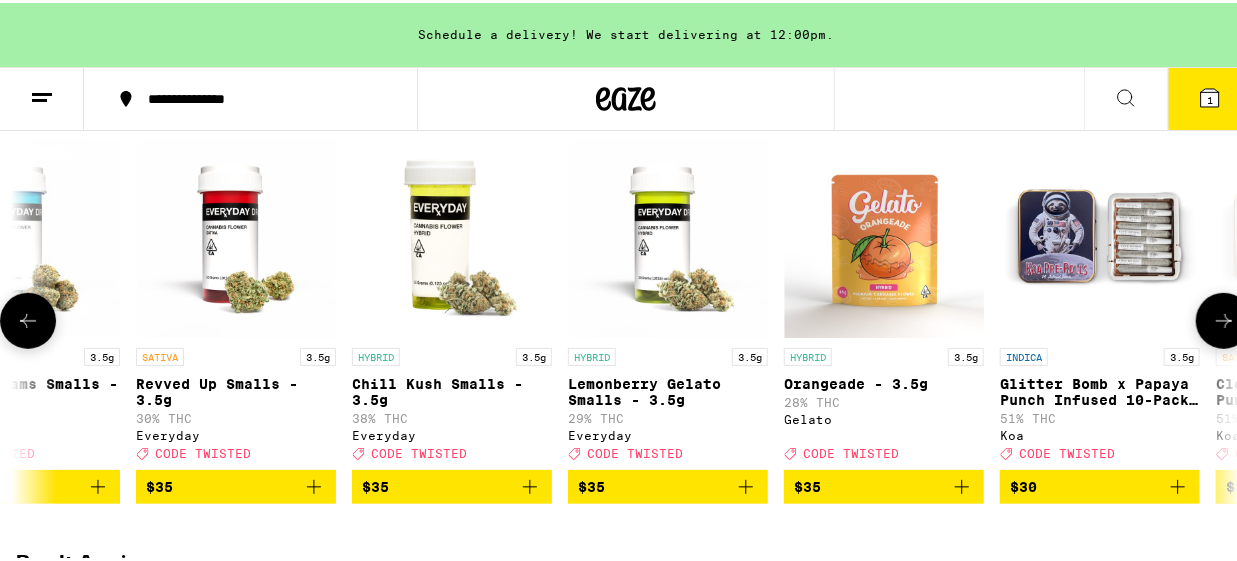 scroll, scrollTop: 0, scrollLeft: 14803, axis: horizontal 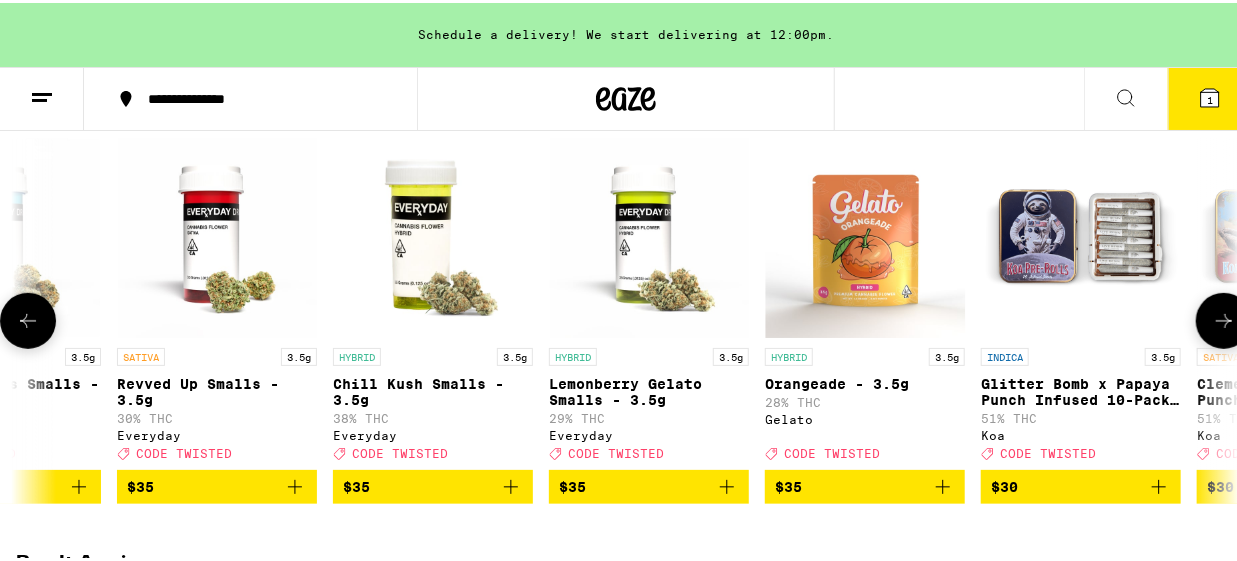 click at bounding box center (1224, 318) 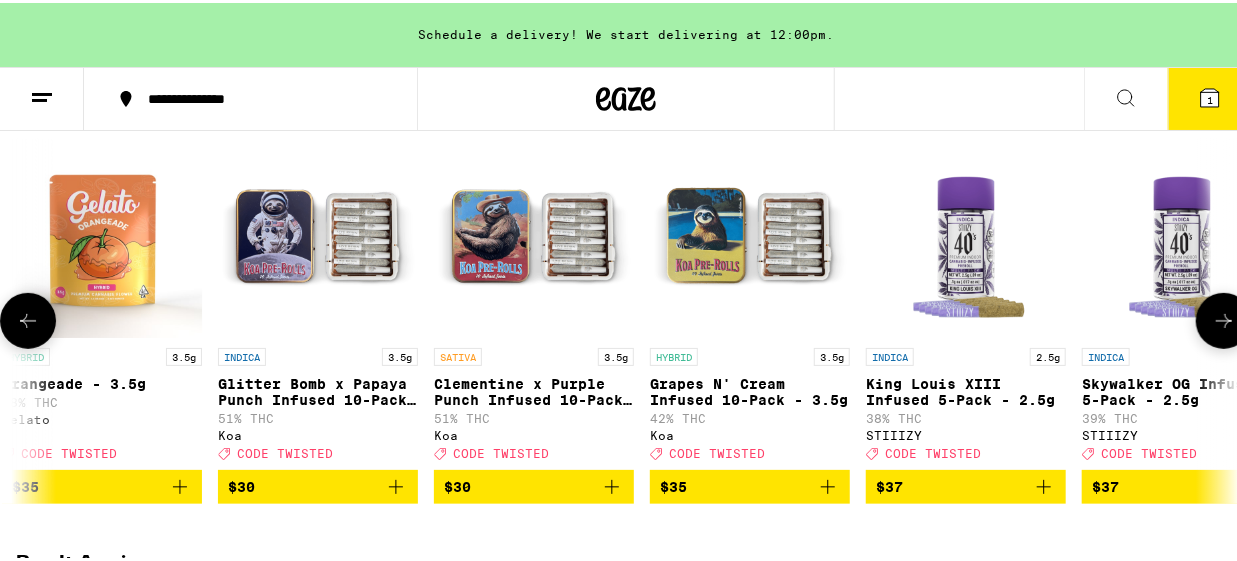 scroll, scrollTop: 0, scrollLeft: 15790, axis: horizontal 